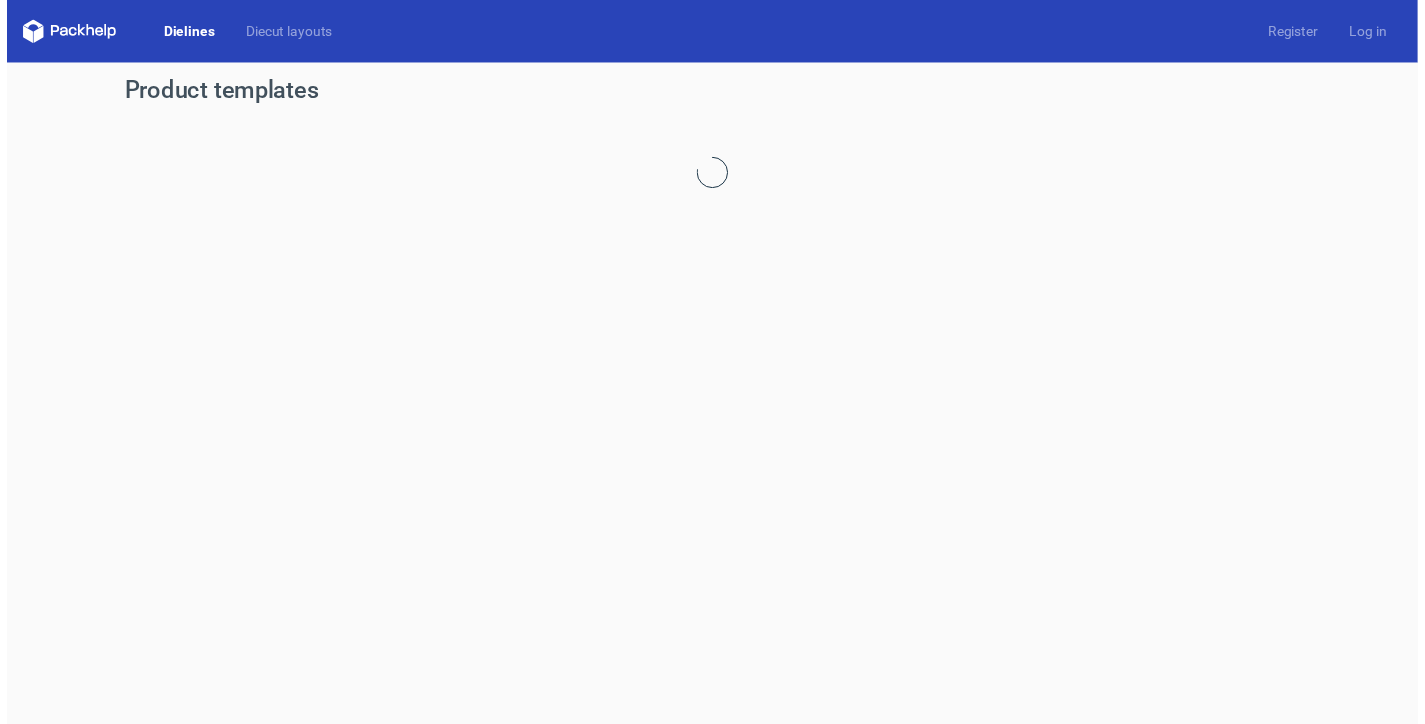scroll, scrollTop: 0, scrollLeft: 0, axis: both 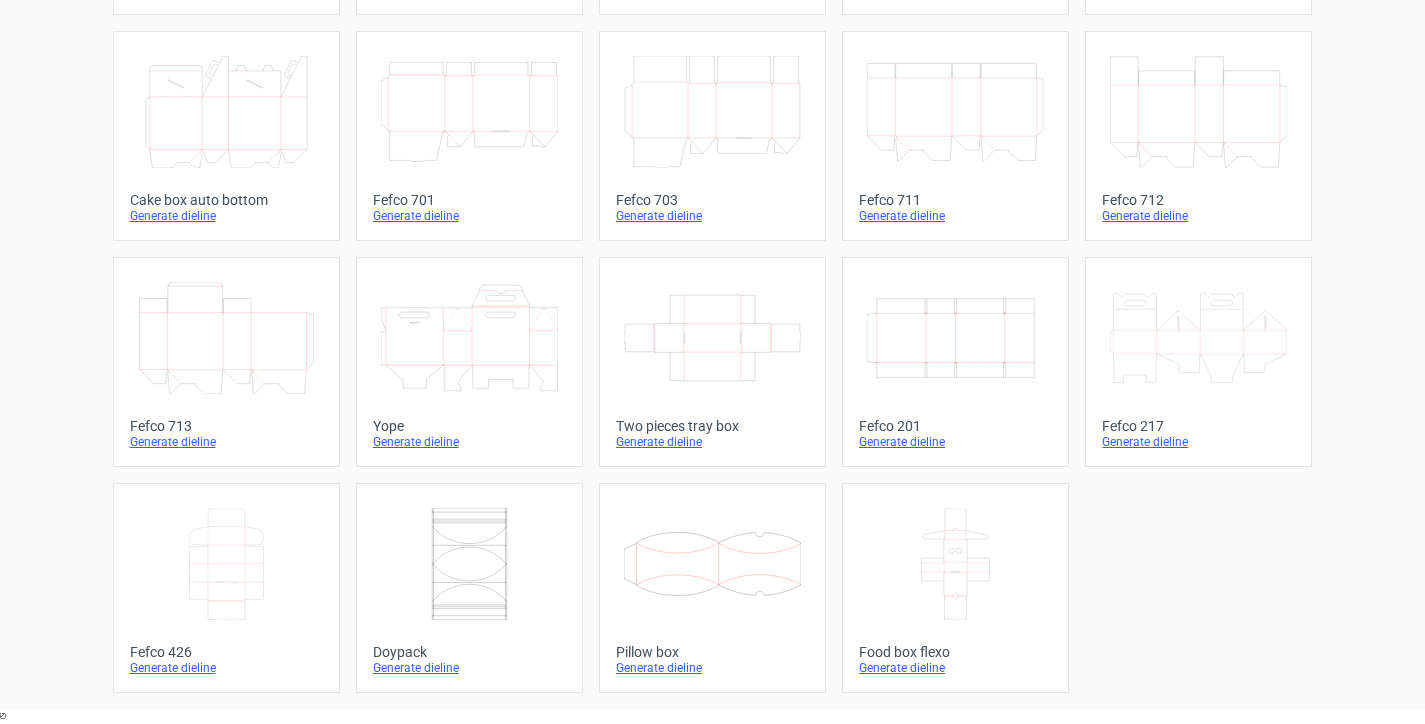 click 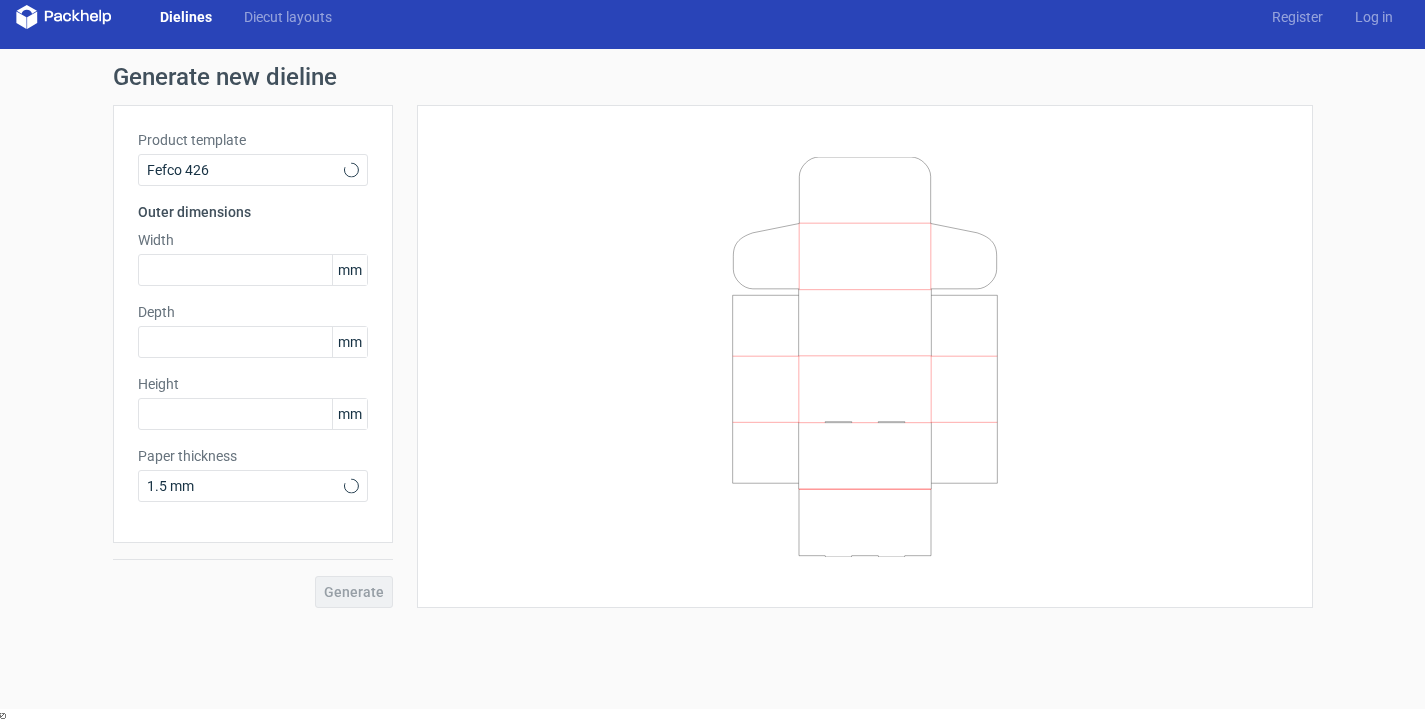 scroll, scrollTop: 0, scrollLeft: 0, axis: both 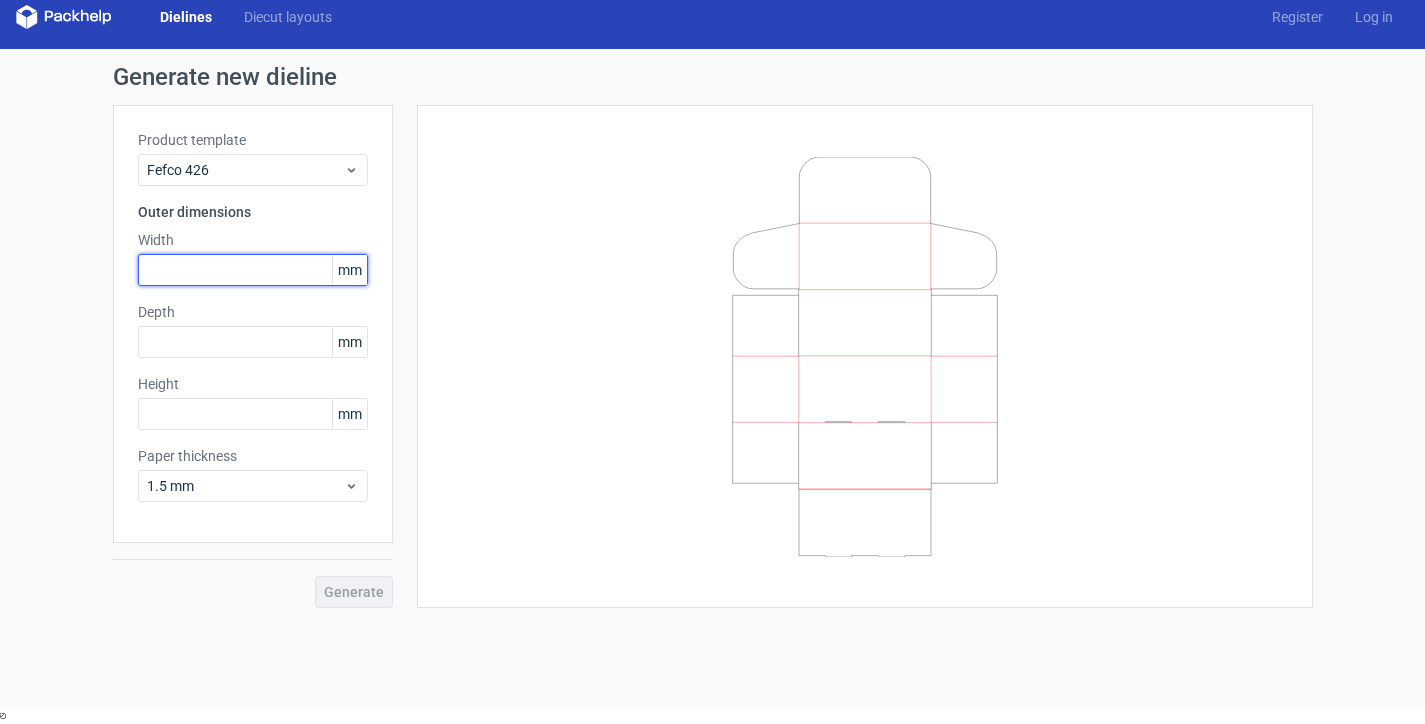 click at bounding box center [253, 270] 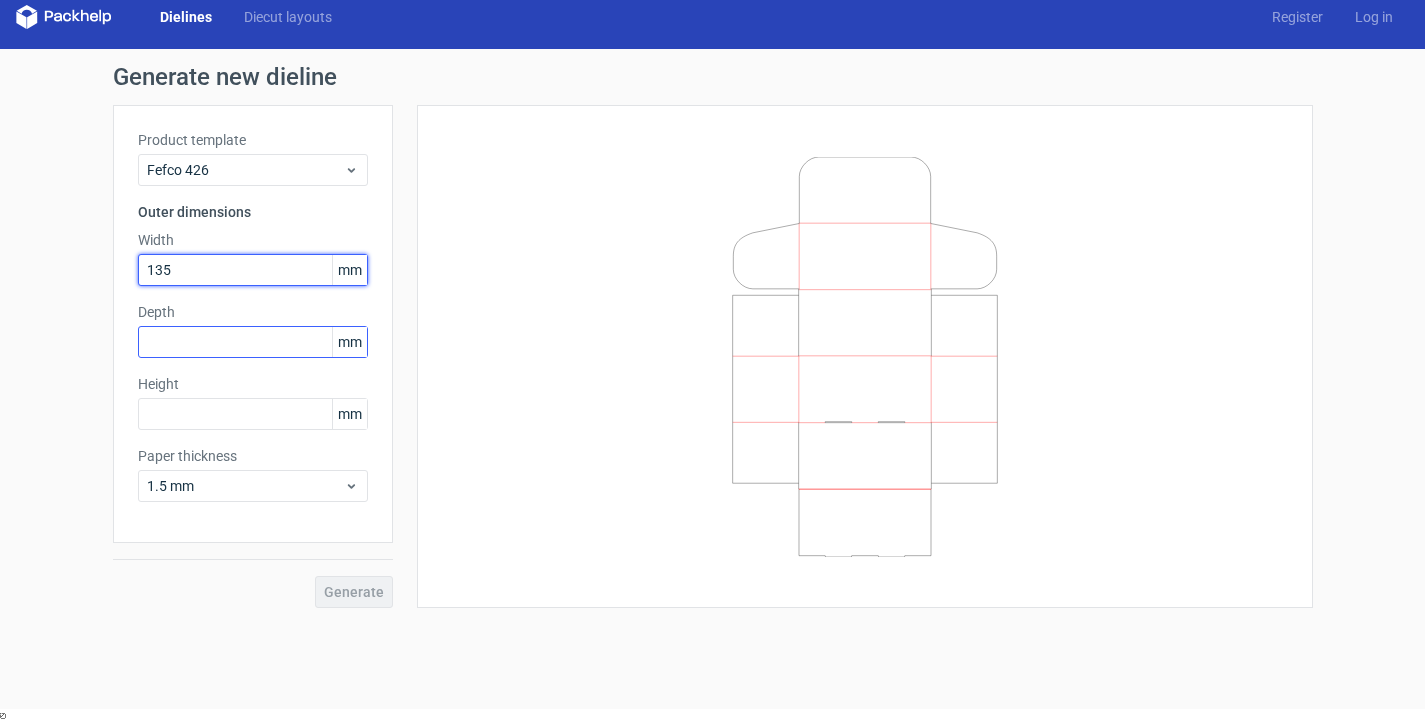 type on "135" 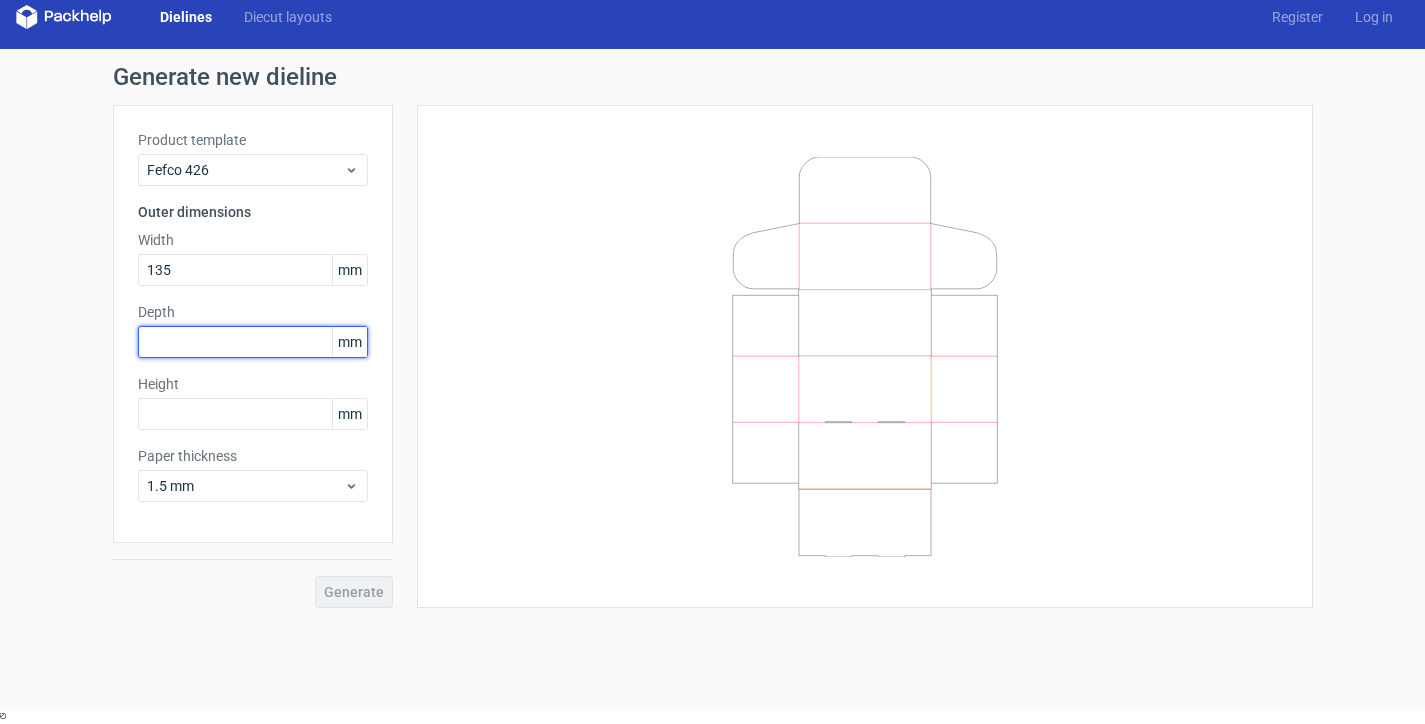 click at bounding box center (253, 342) 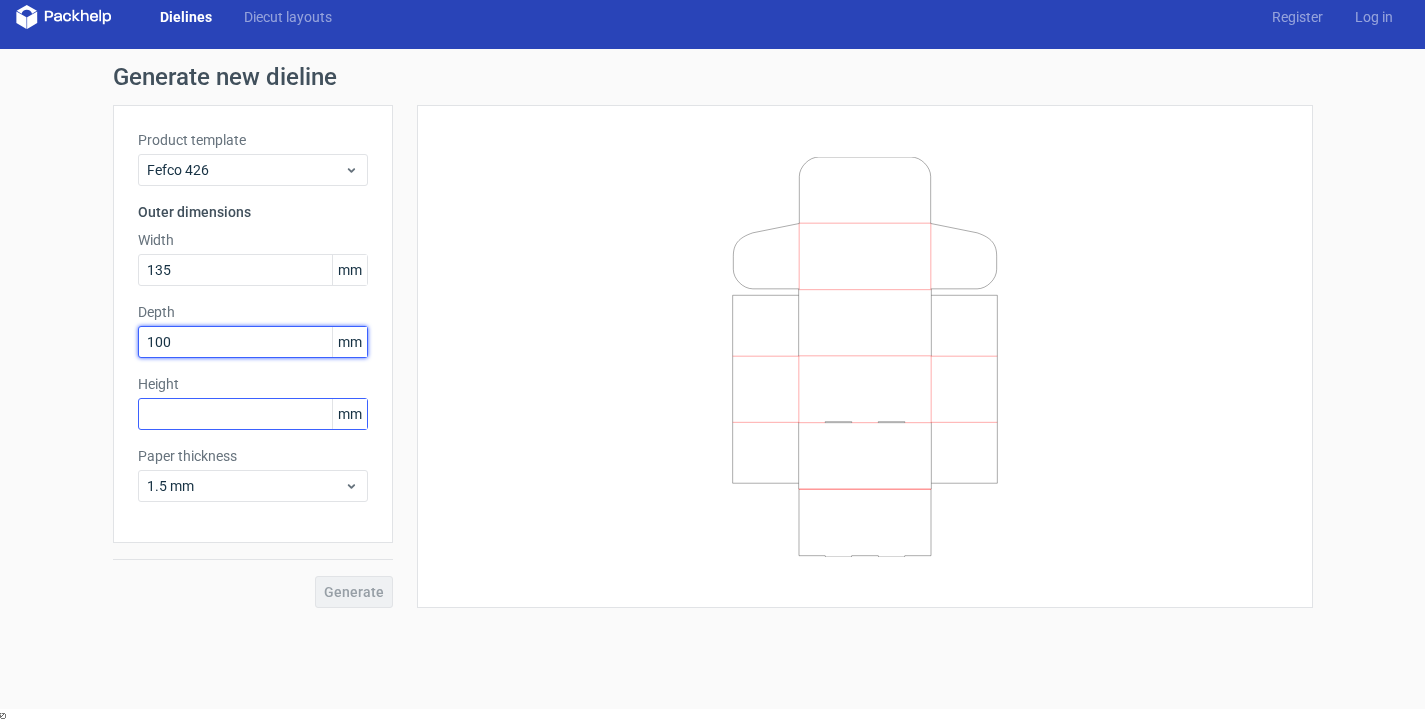 type on "100" 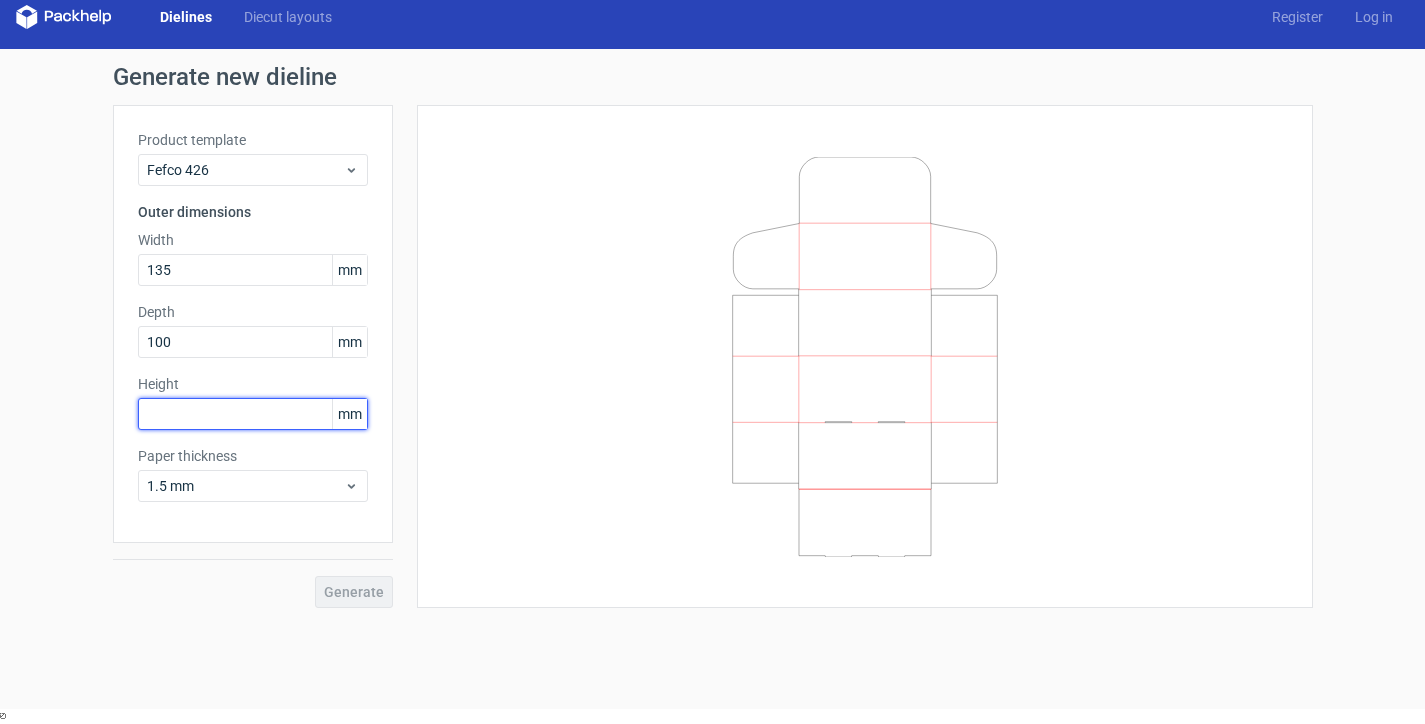 click at bounding box center [253, 414] 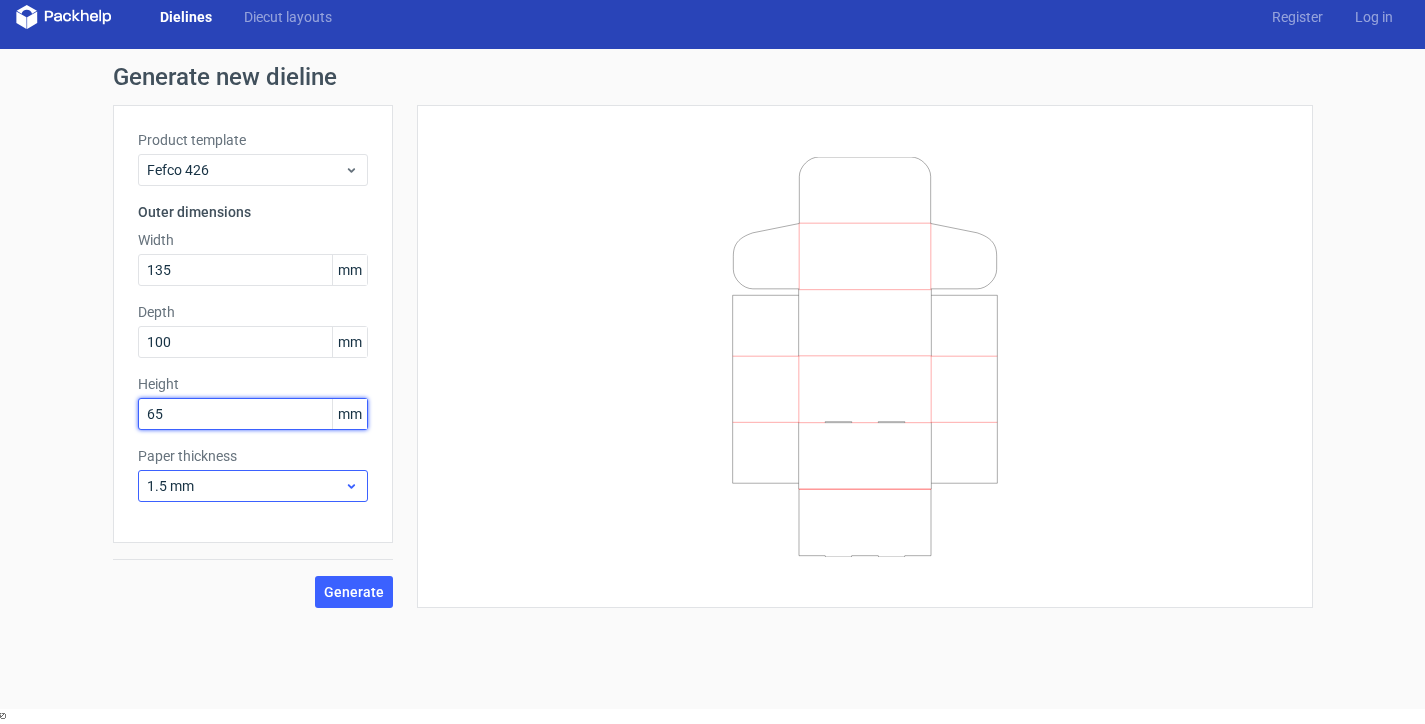 type on "65" 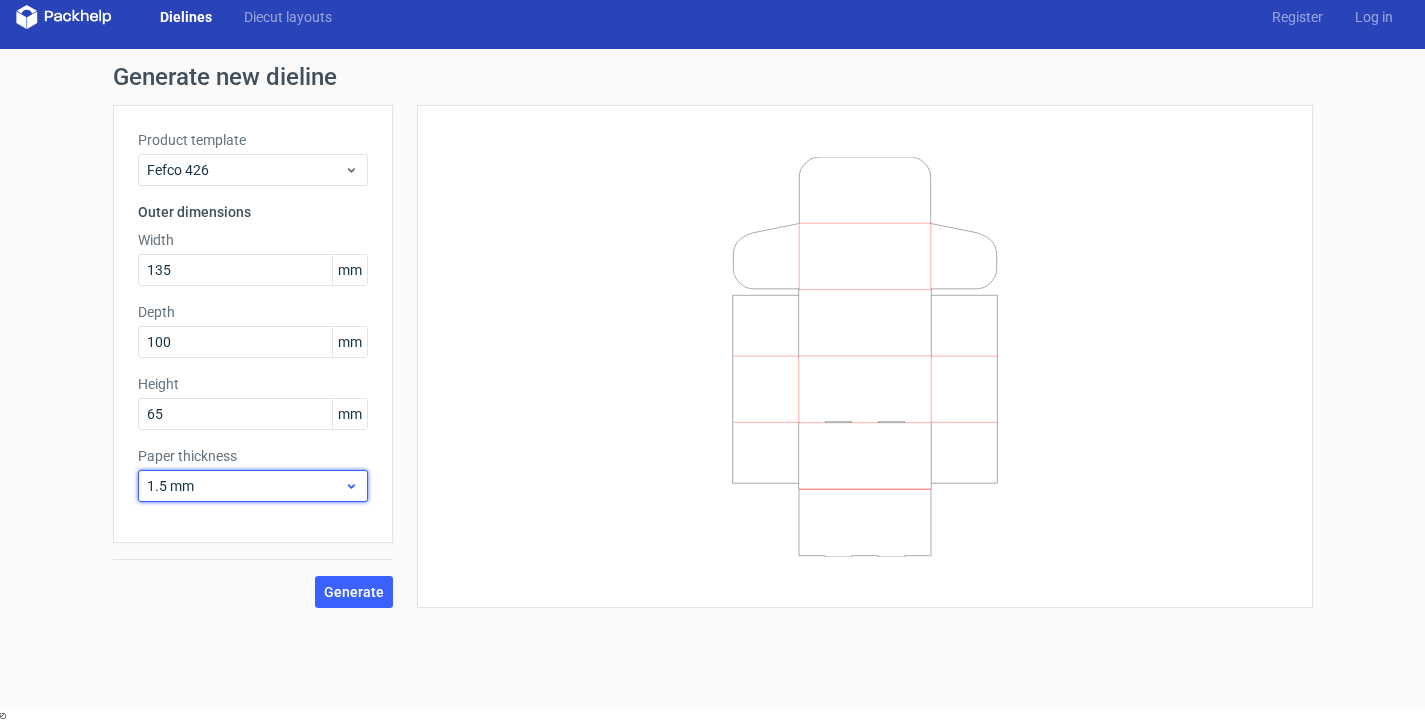 click on "1.5 mm" at bounding box center [245, 486] 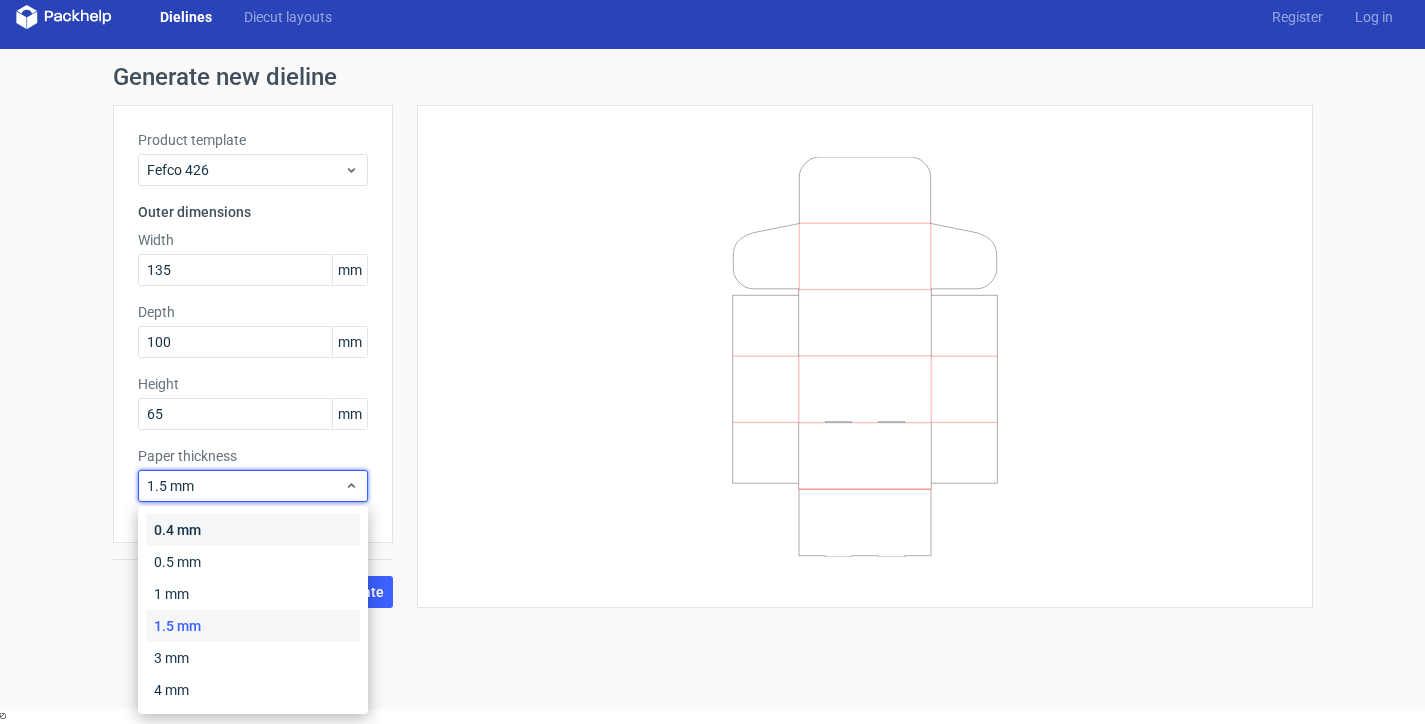 click on "0.4 mm" at bounding box center [253, 530] 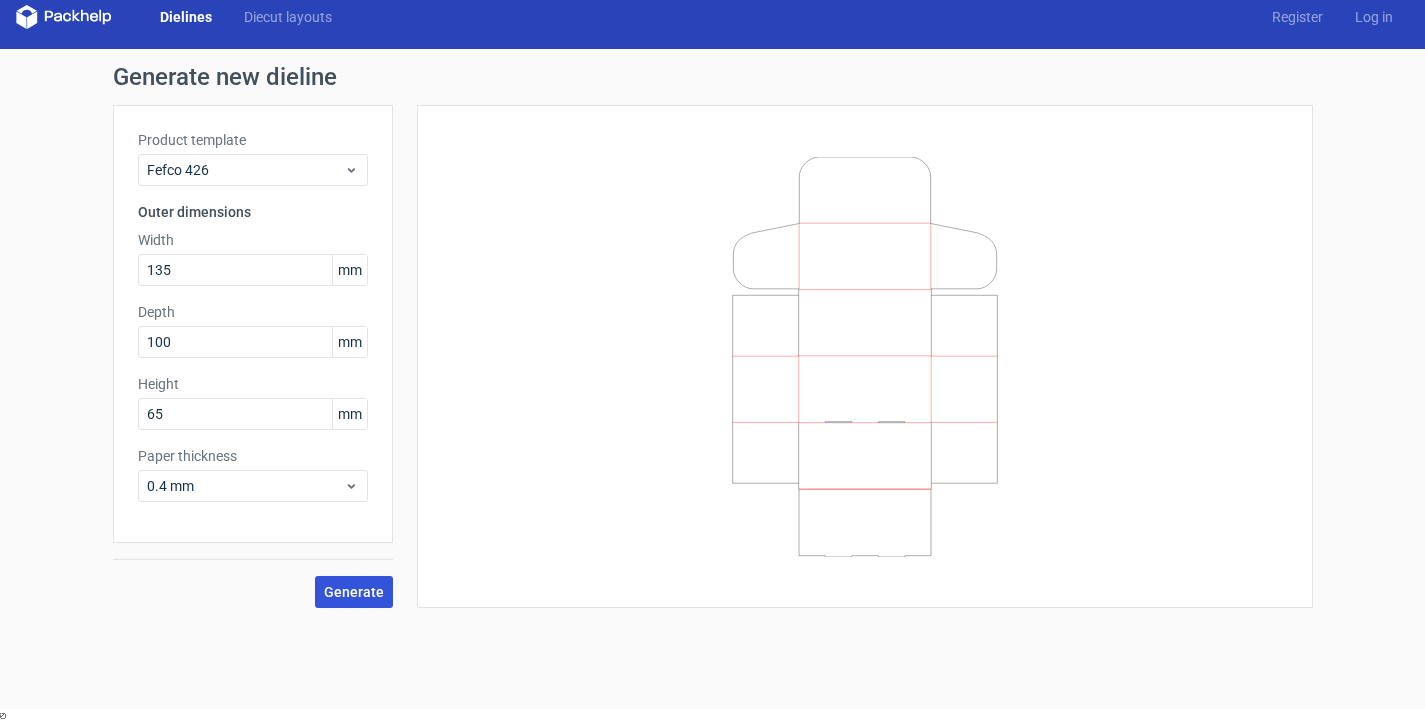 click on "Generate" at bounding box center [354, 592] 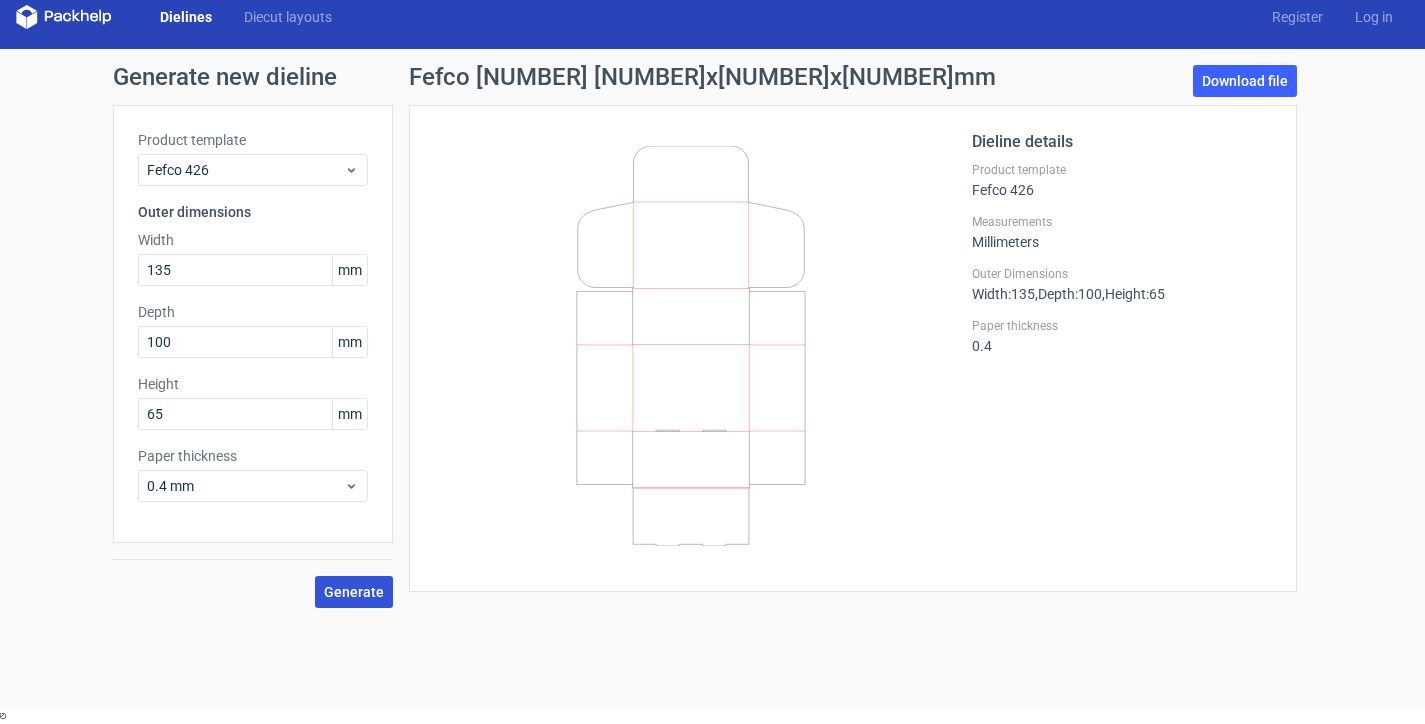click on "Generate" at bounding box center (354, 592) 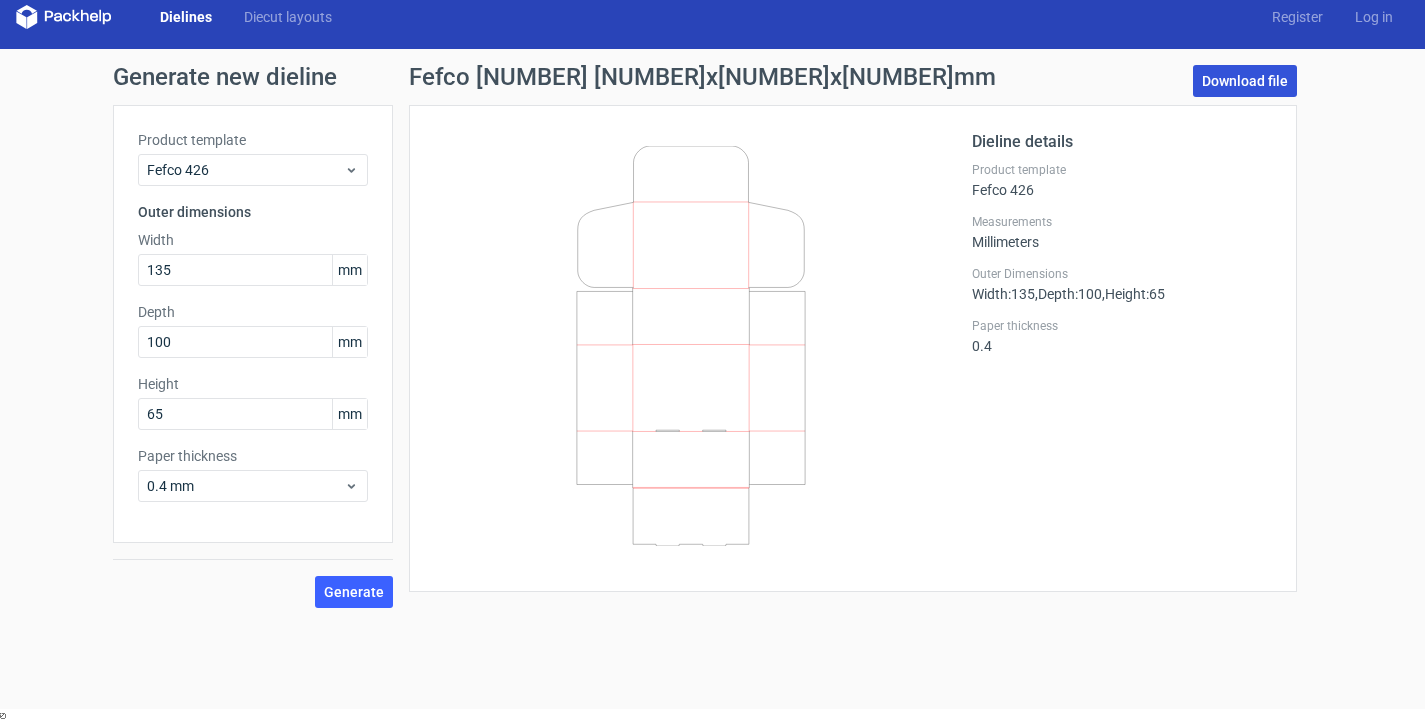 click on "Download file" at bounding box center (1245, 81) 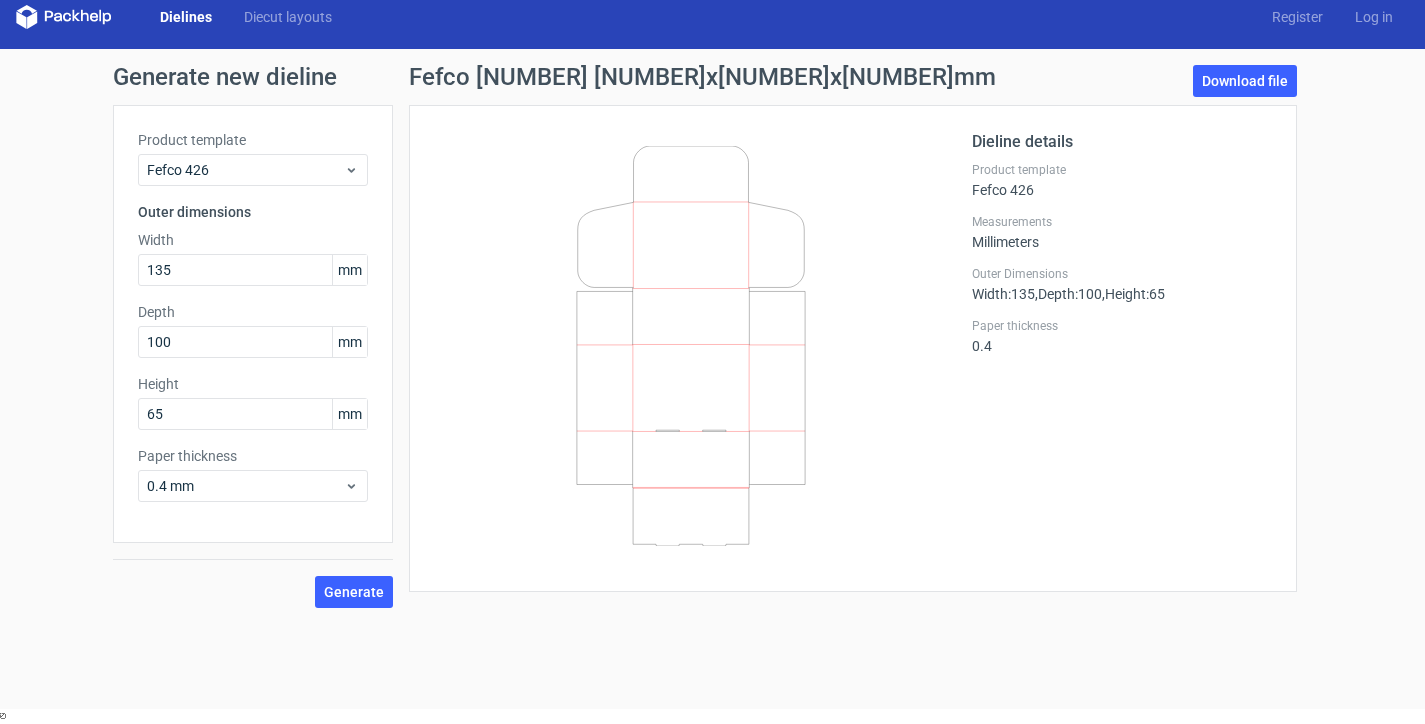 click 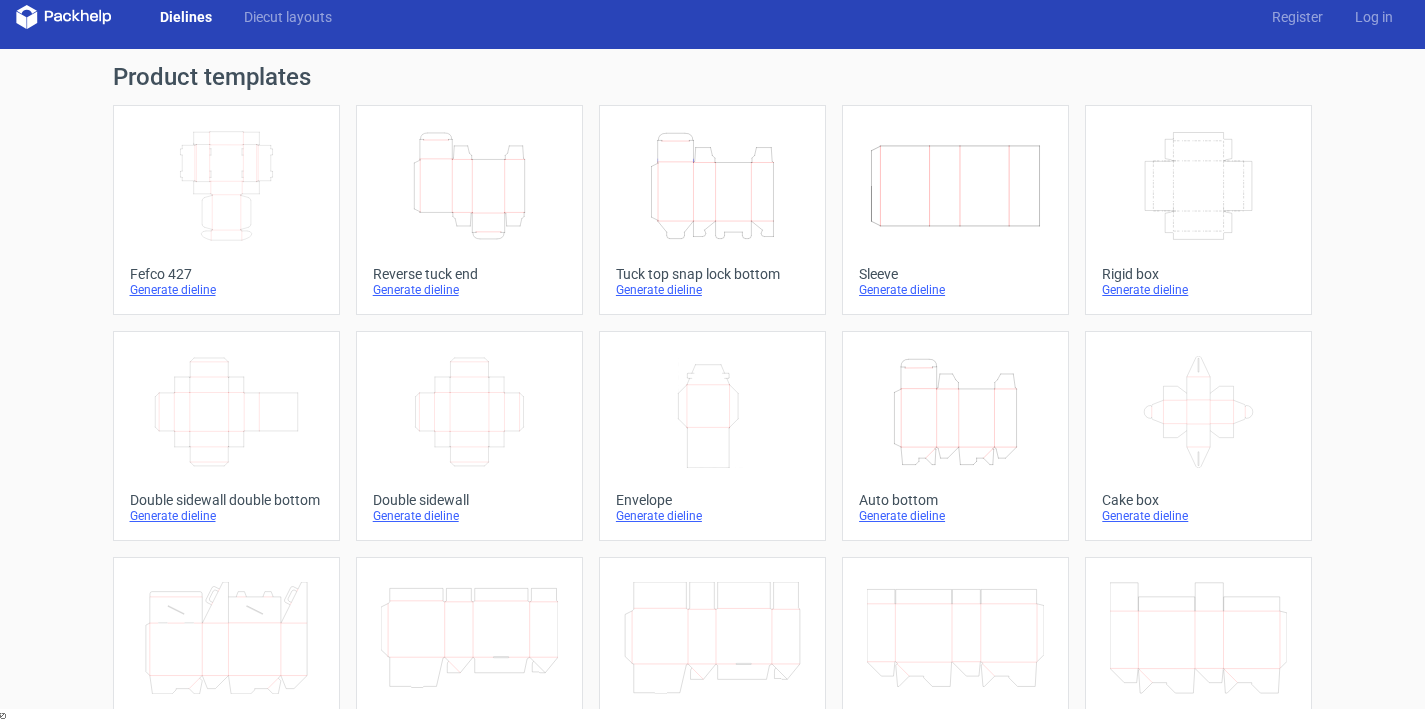 click on "Reverse tuck end" at bounding box center (469, 274) 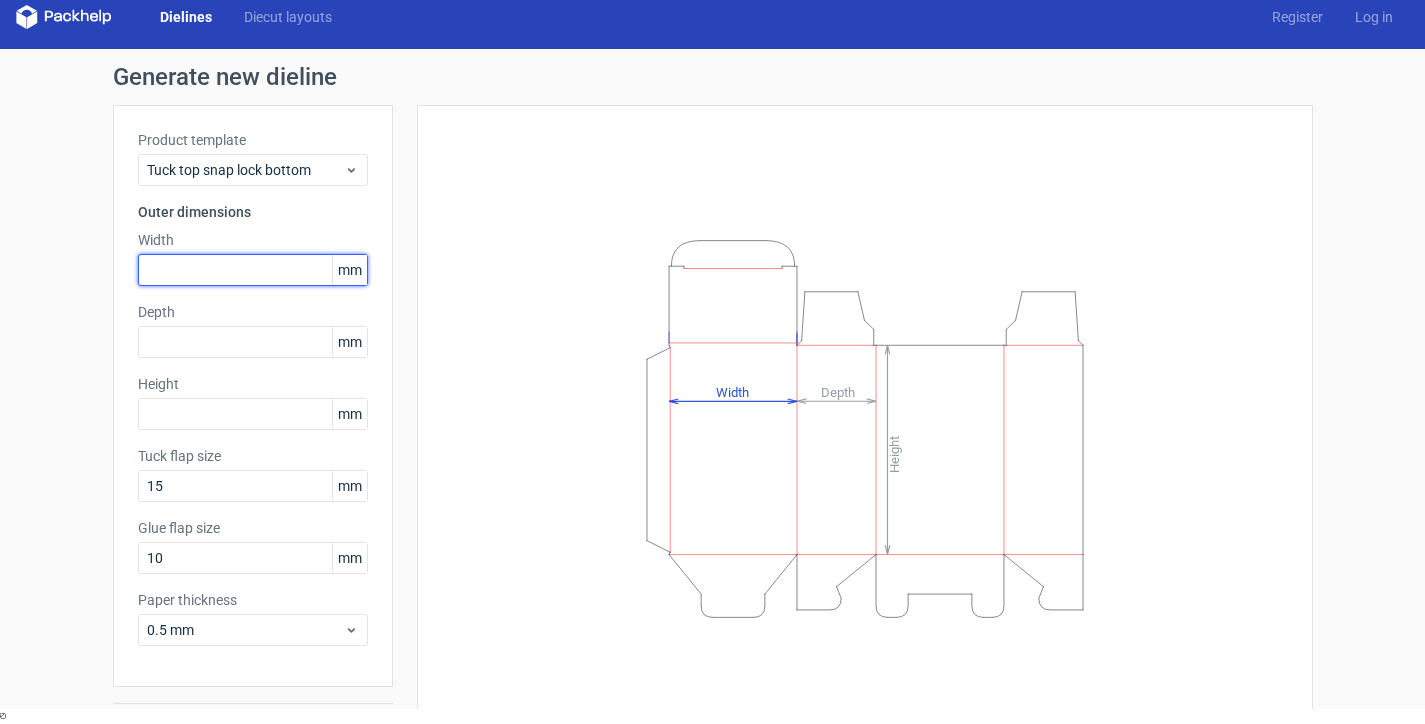 click at bounding box center (253, 270) 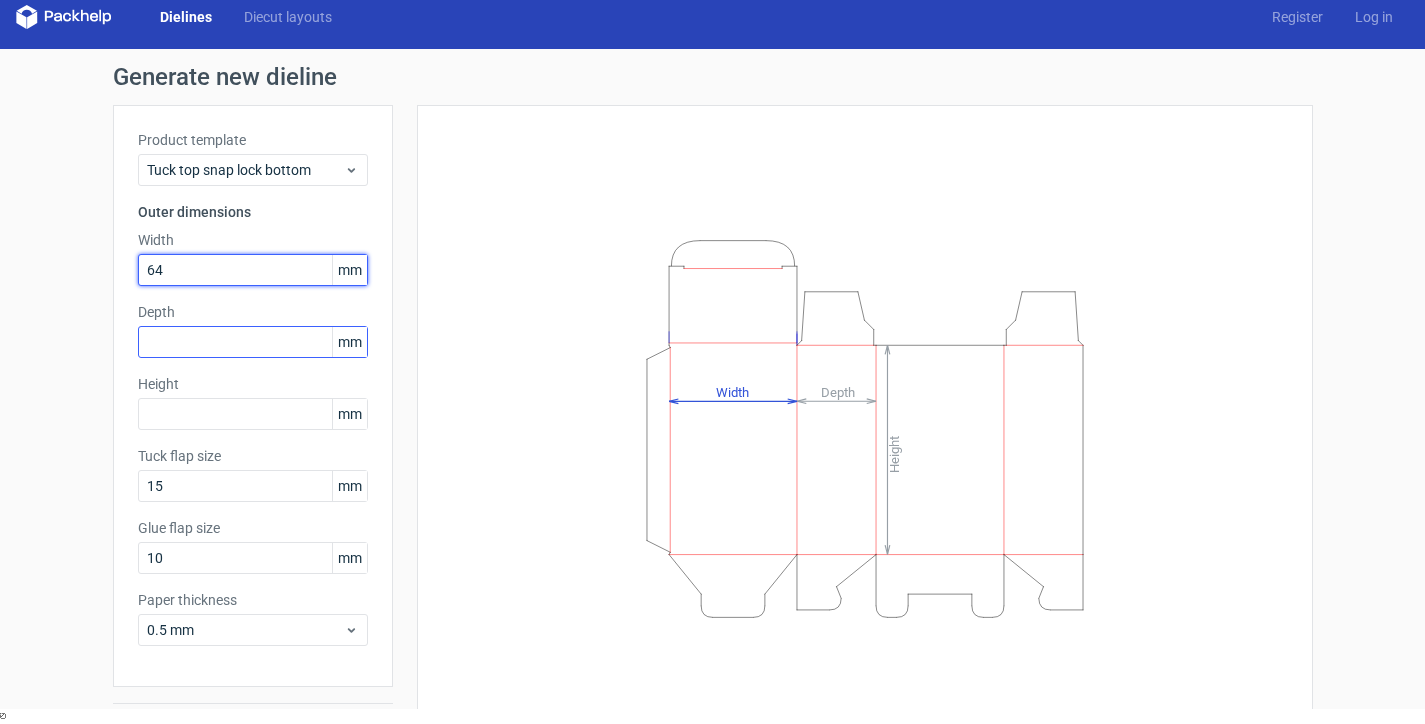 type on "64" 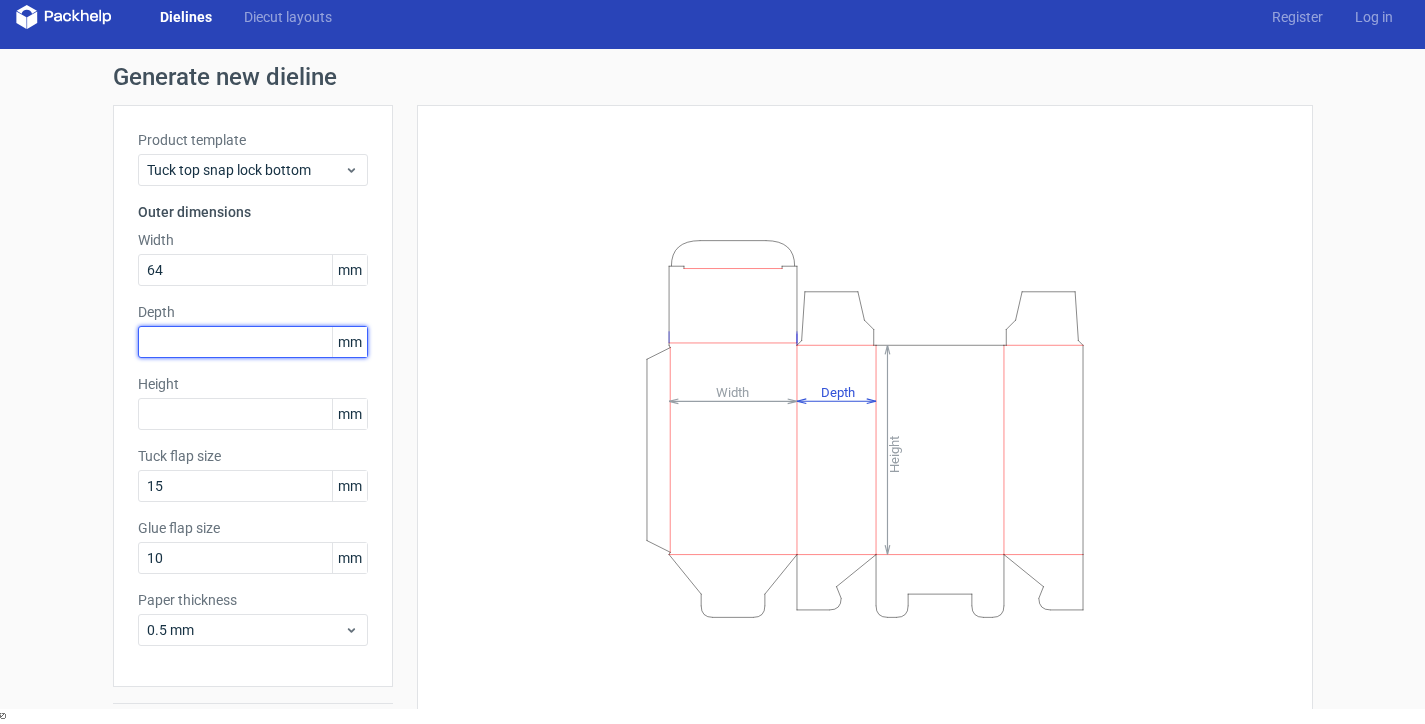 click at bounding box center (253, 342) 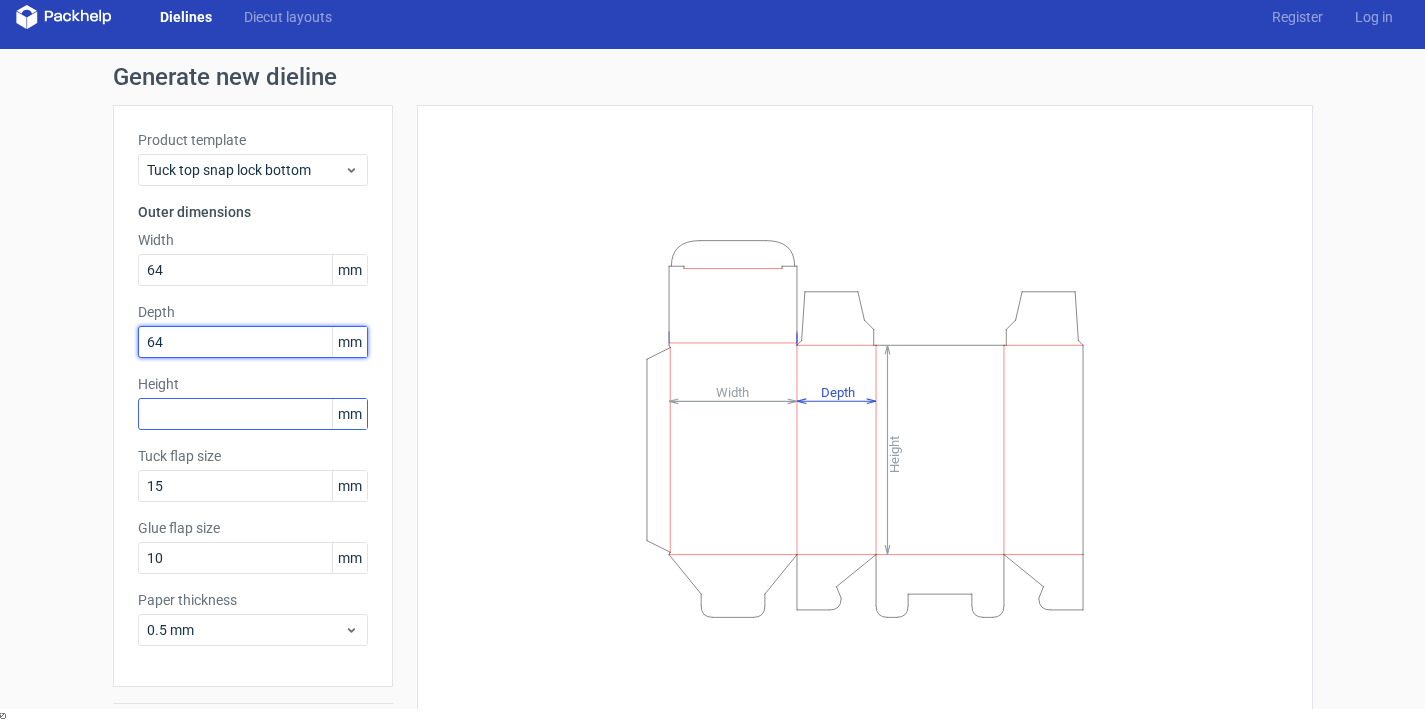 type on "64" 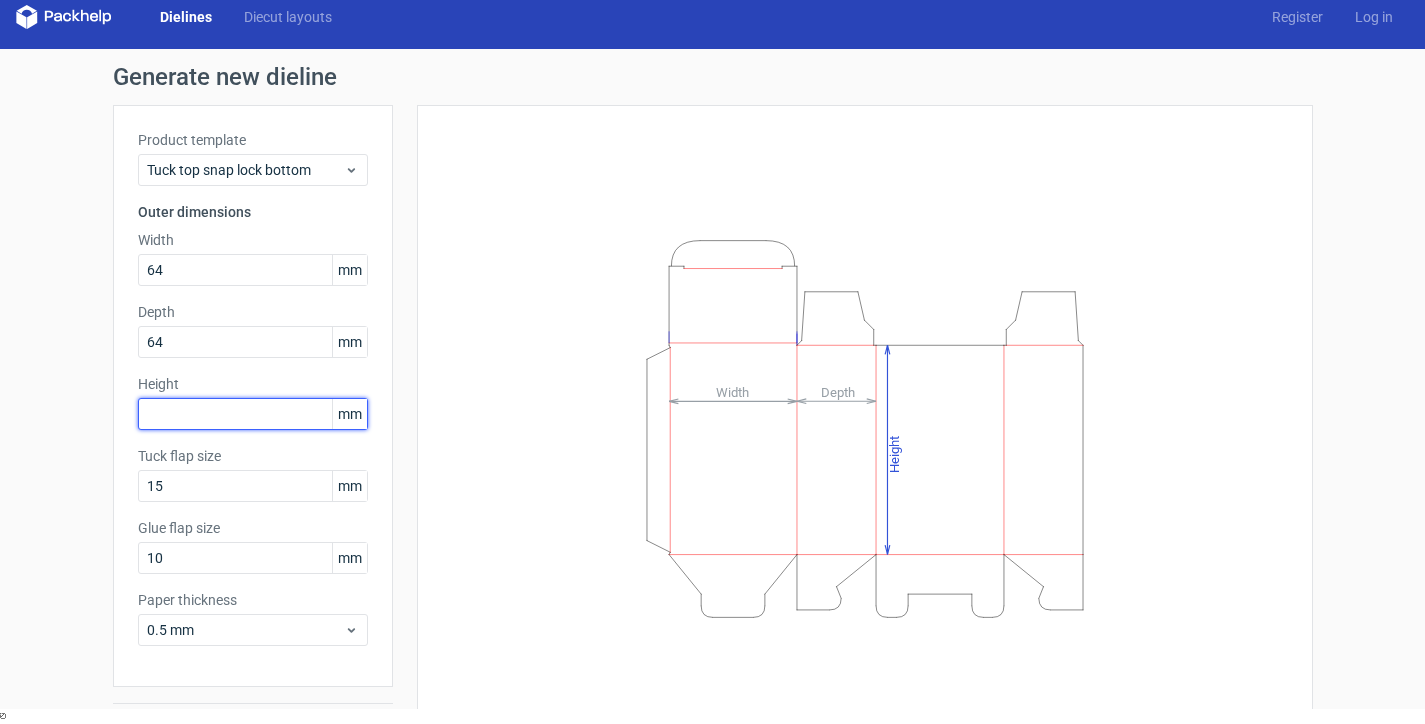click at bounding box center [253, 414] 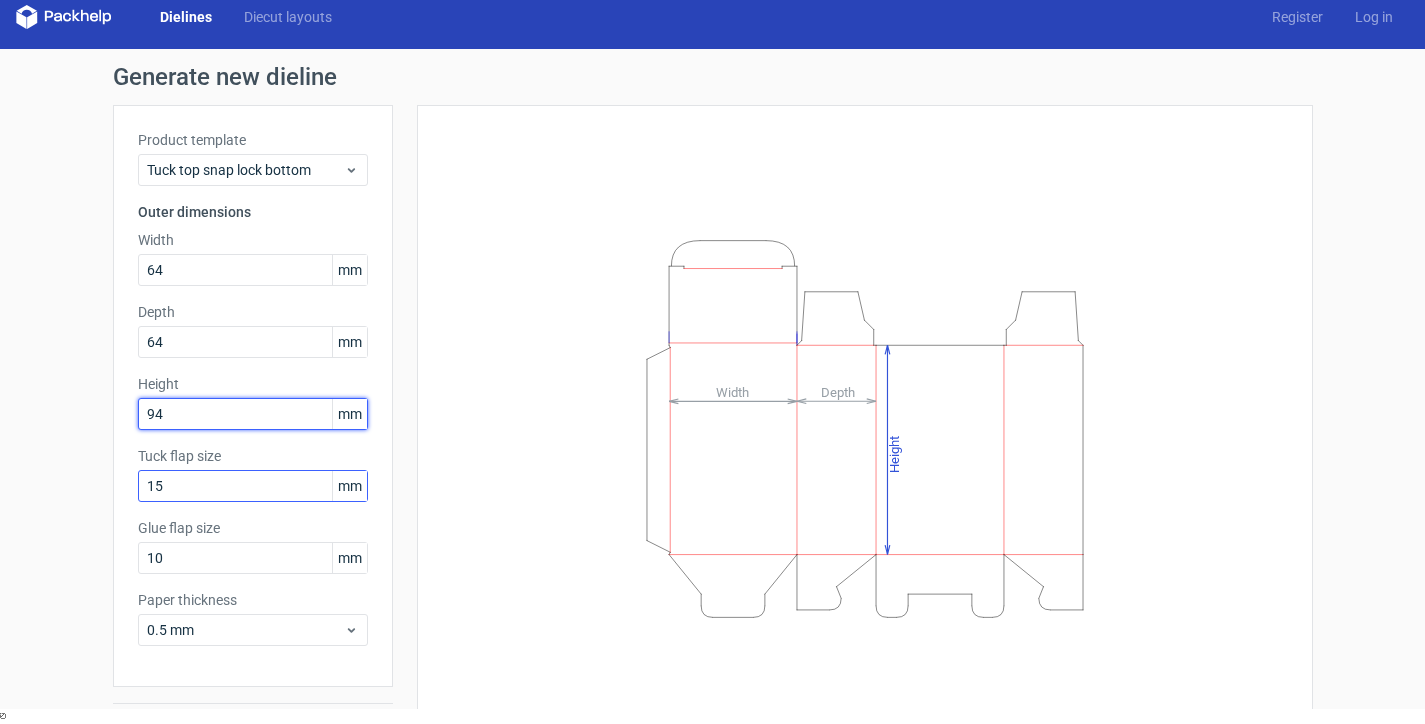 type on "94" 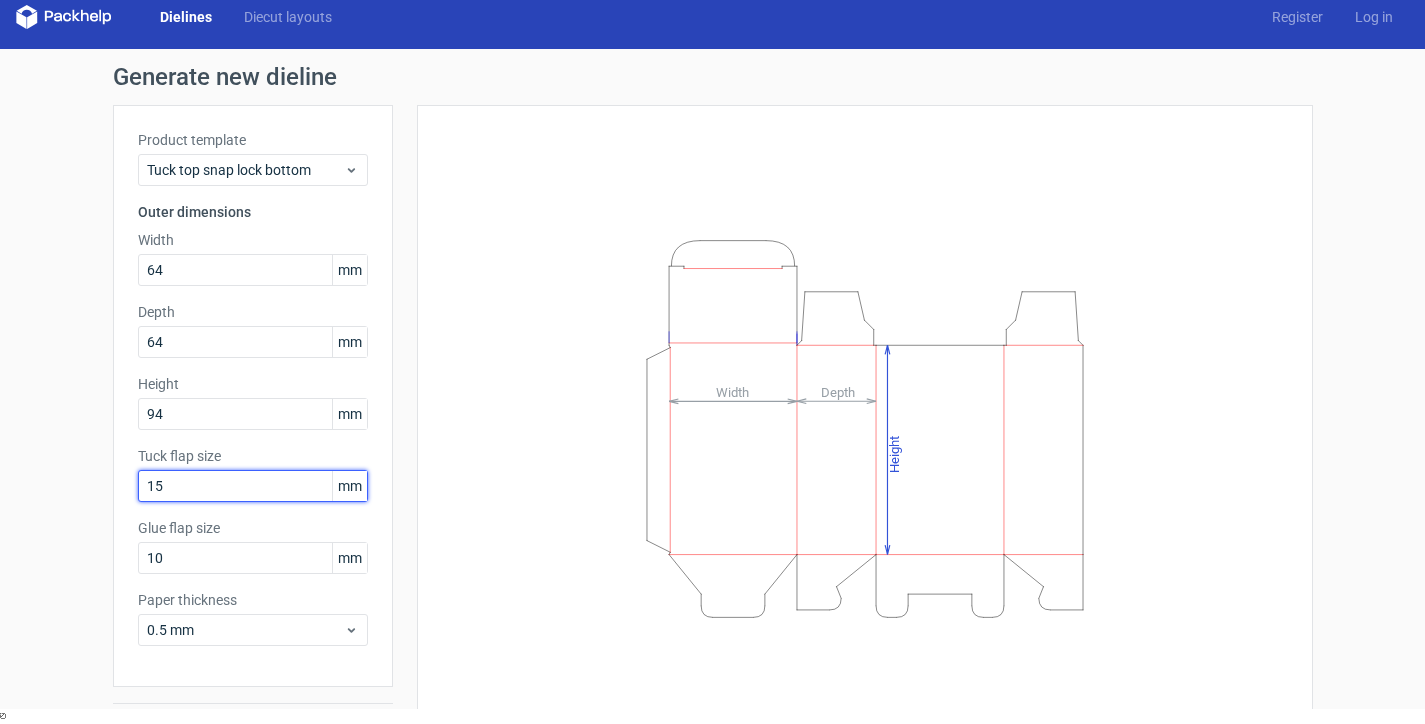 click on "15" at bounding box center (253, 486) 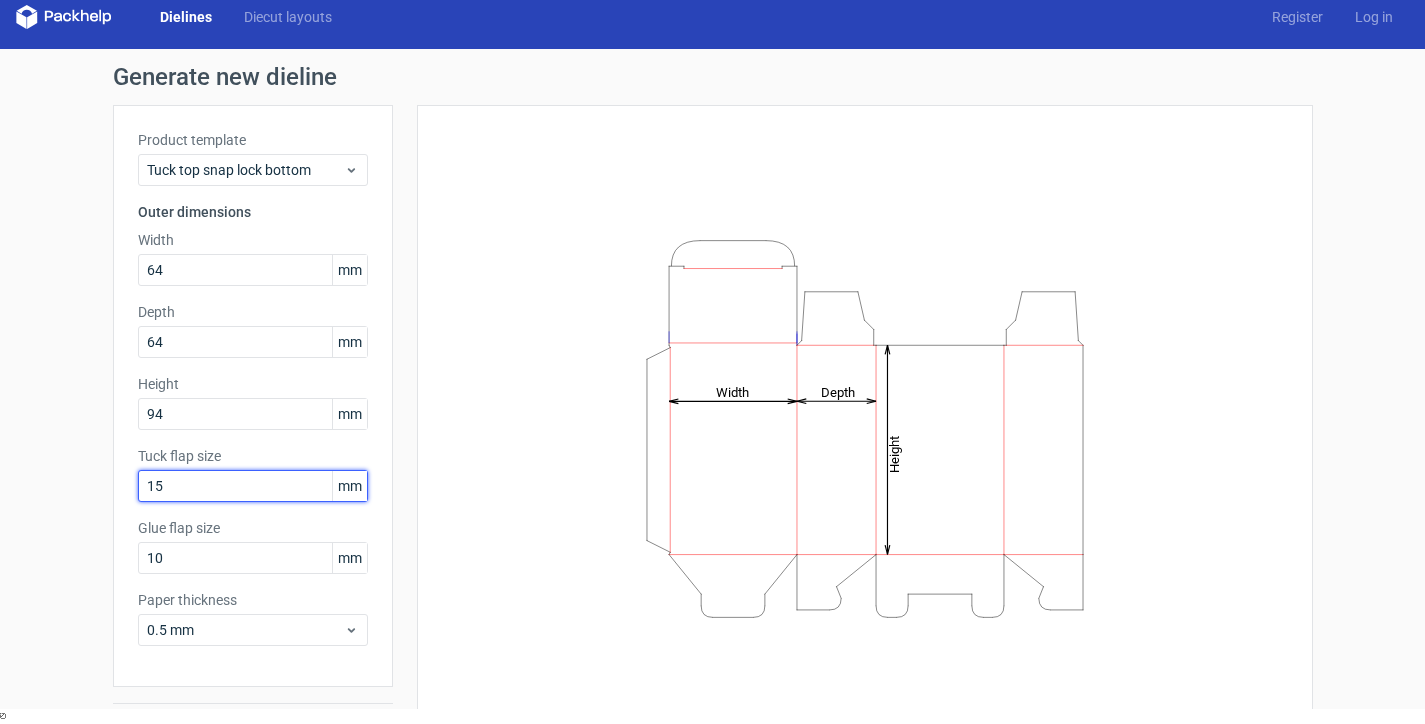 type on "5" 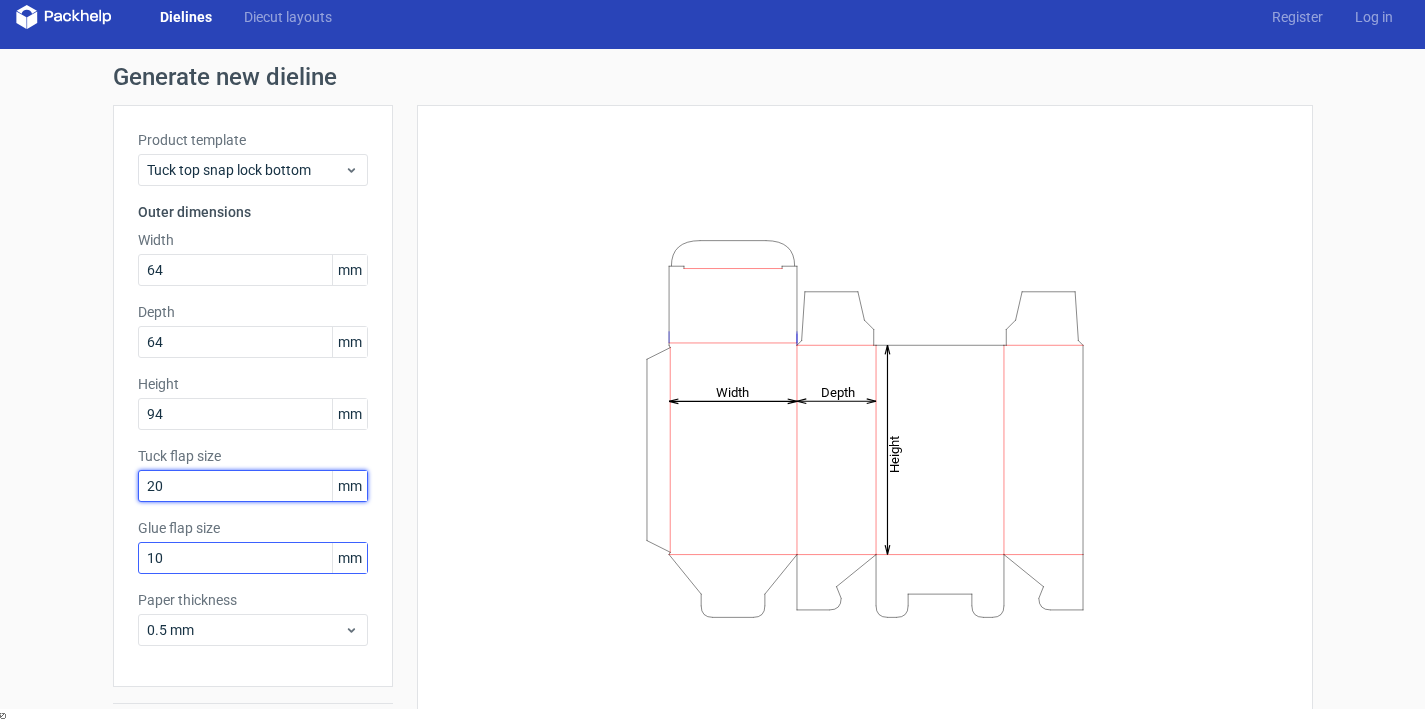 type on "20" 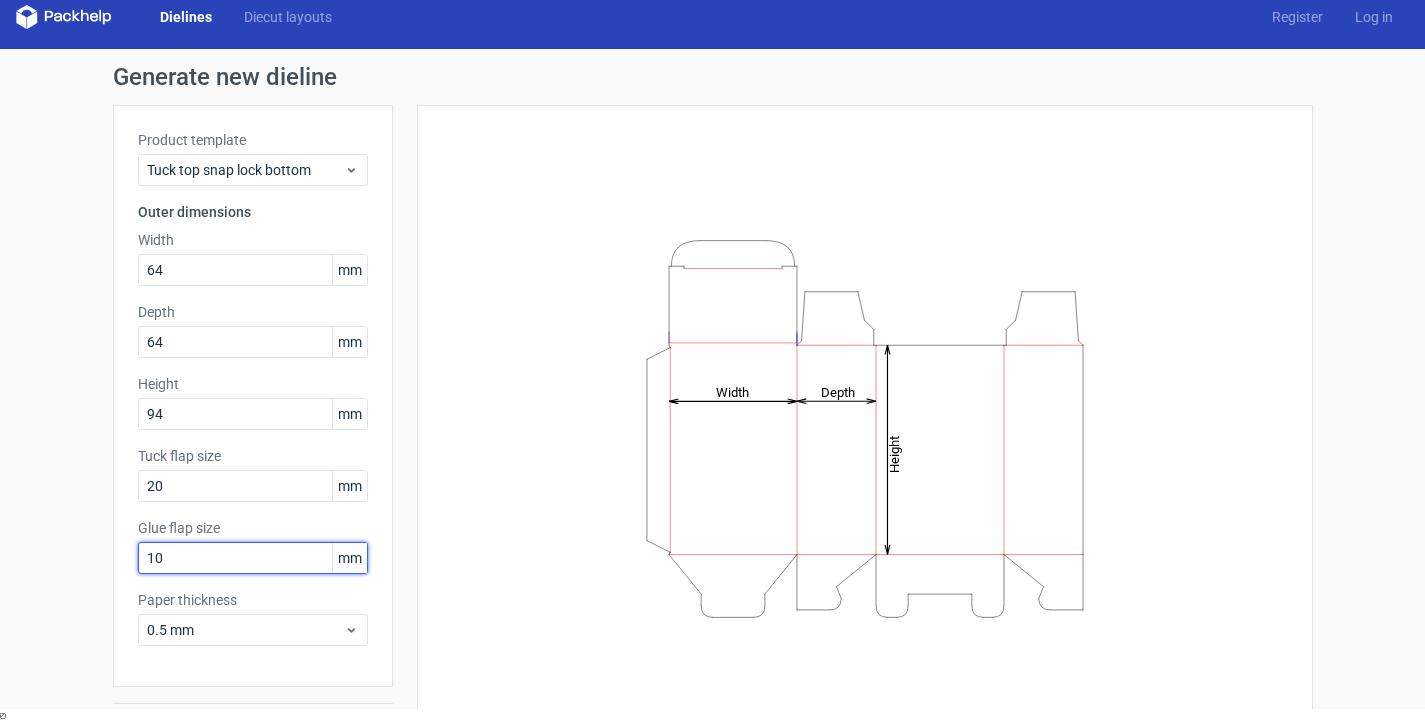 drag, startPoint x: 196, startPoint y: 563, endPoint x: 88, endPoint y: 561, distance: 108.01852 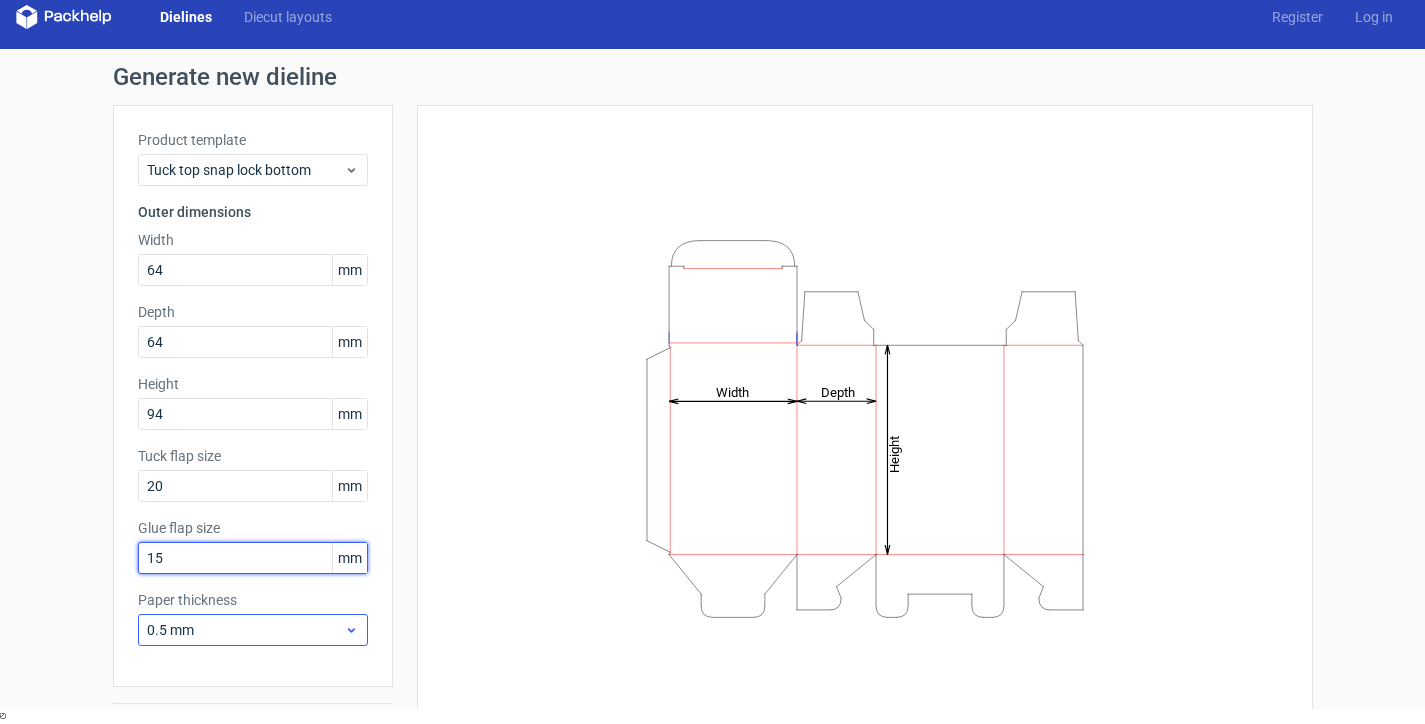 type on "15" 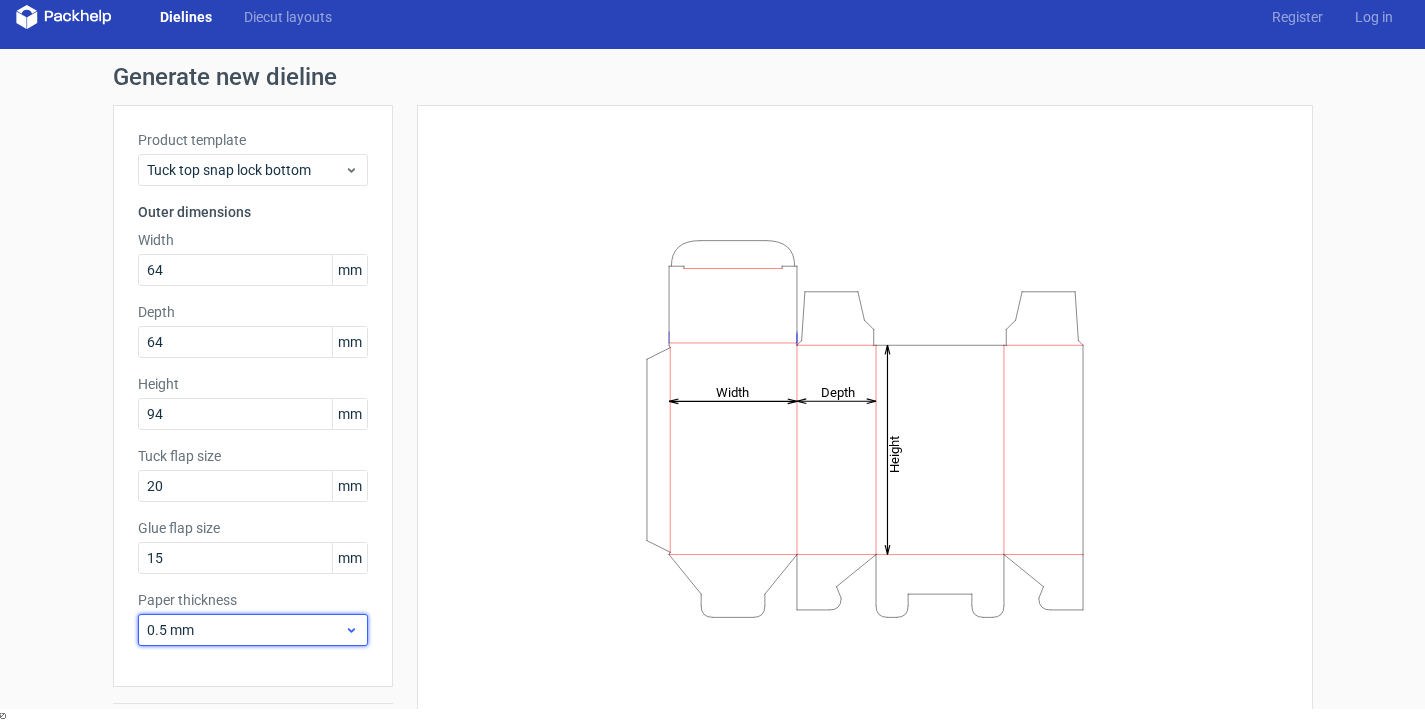 click on "0.5 mm" at bounding box center (245, 630) 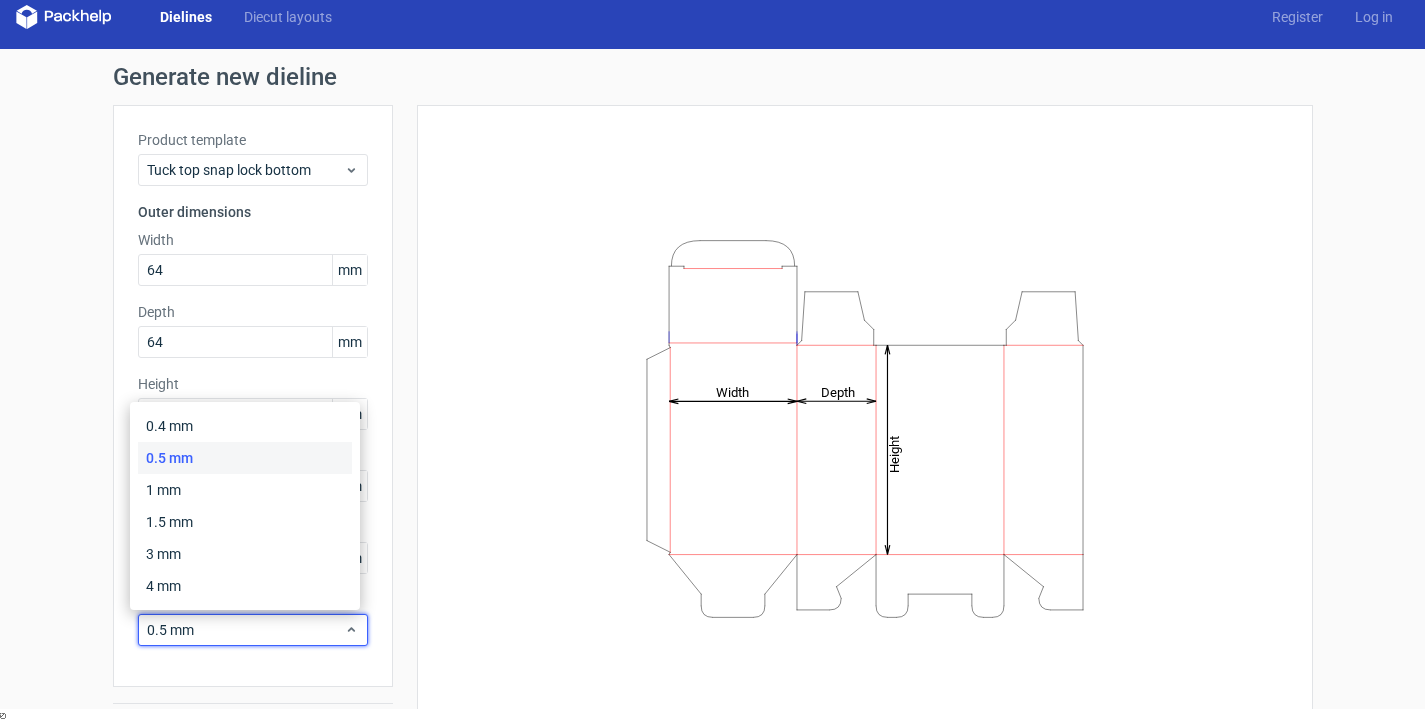 click on "Product template Tuck top snap lock bottom Outer dimensions Width [NUMBER] mm Depth [NUMBER] mm Height [NUMBER] mm Tuck flap size [NUMBER] mm Glue flap size [NUMBER] mm Paper thickness [NUMBER] mm" at bounding box center [253, 396] 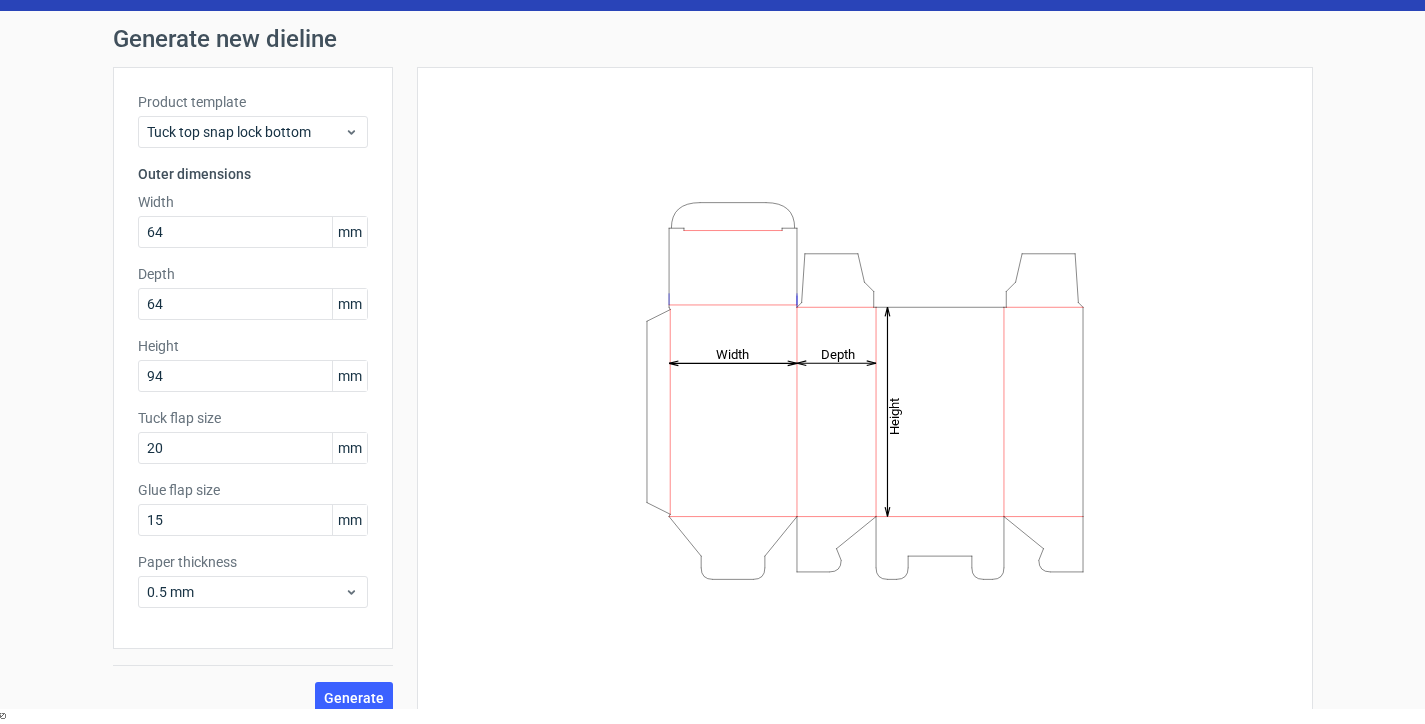 scroll, scrollTop: 59, scrollLeft: 0, axis: vertical 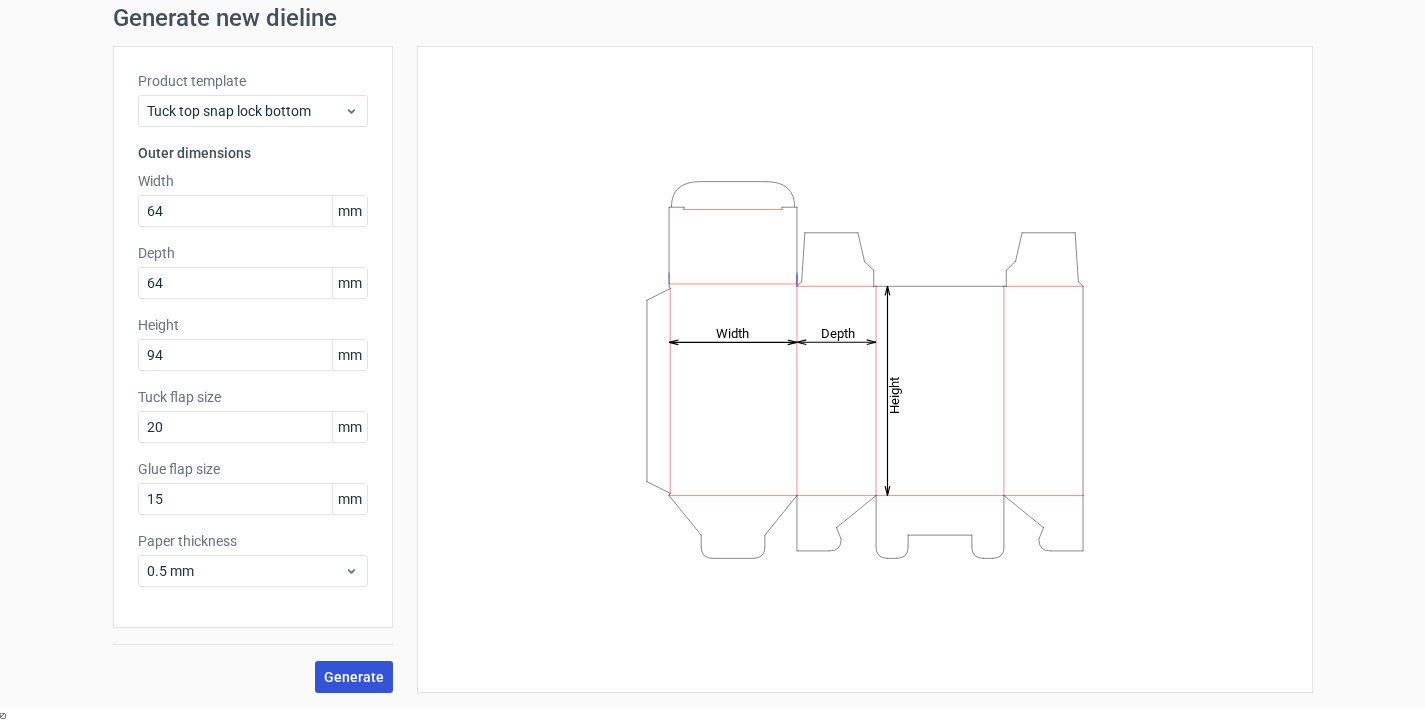 click on "Generate" at bounding box center [354, 677] 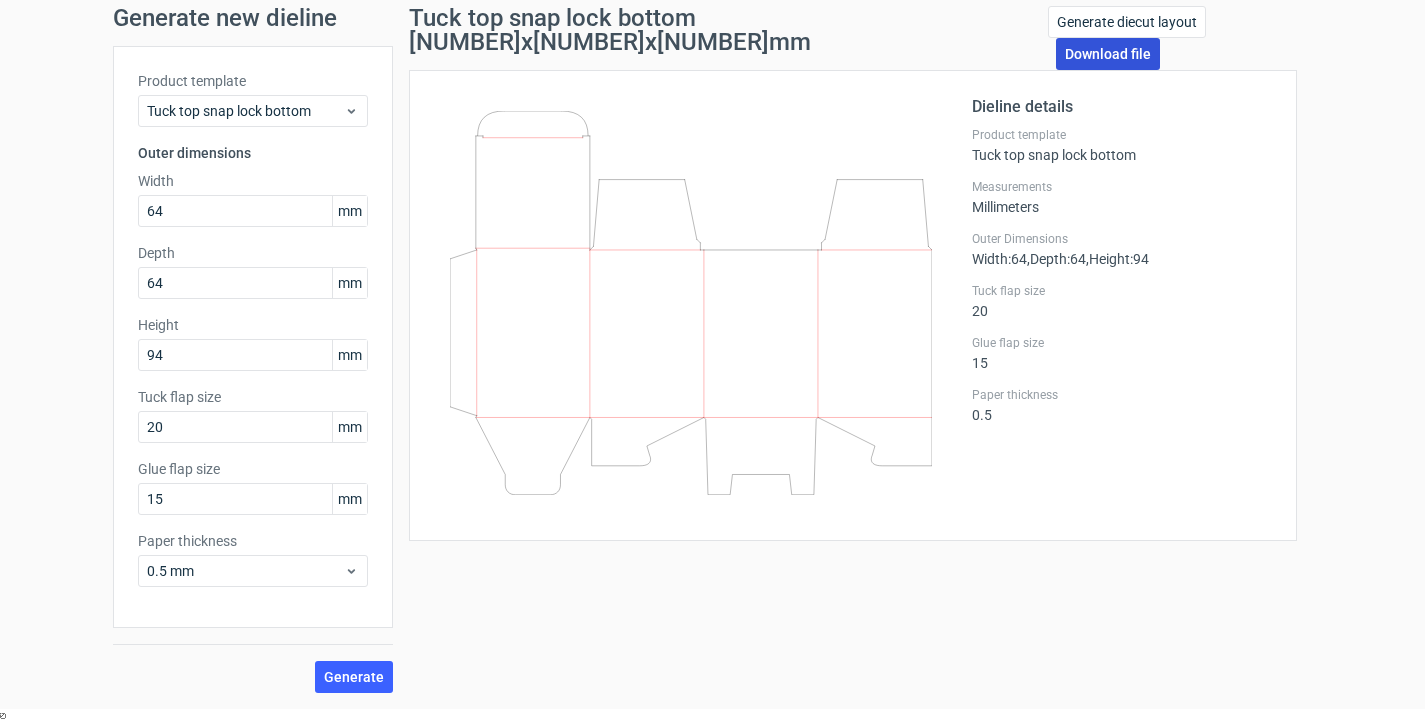 click on "Download file" at bounding box center [1108, 54] 